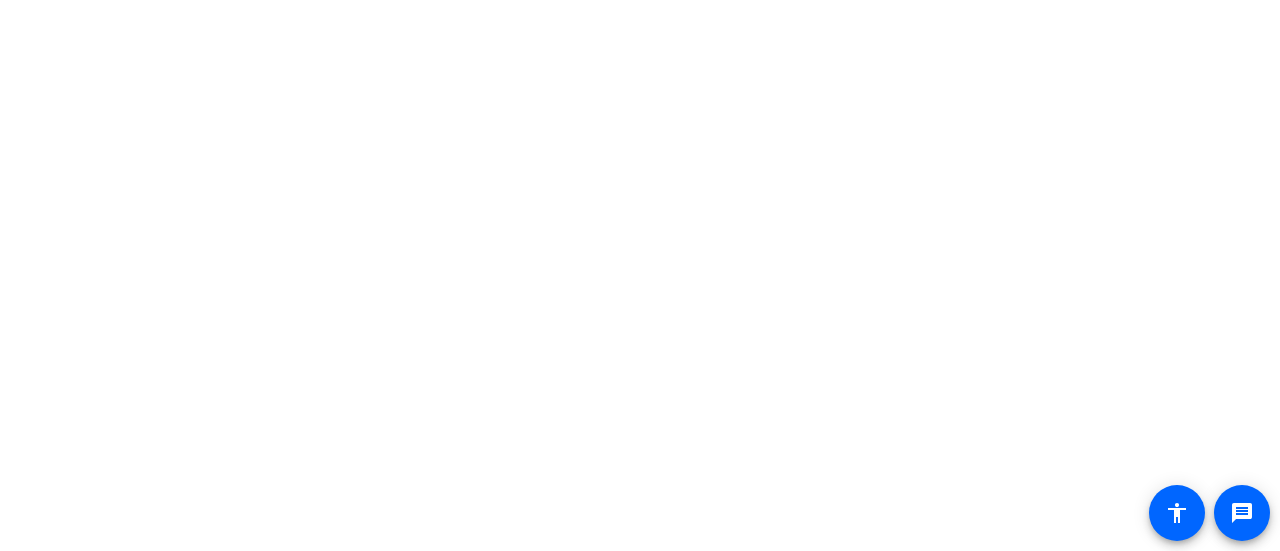 scroll, scrollTop: 0, scrollLeft: 0, axis: both 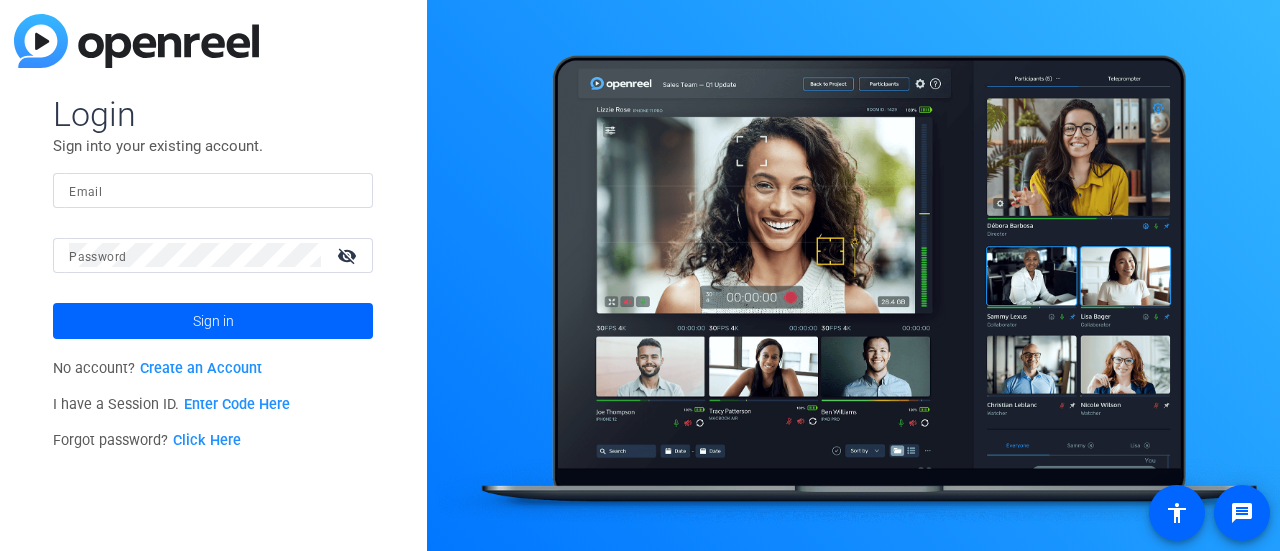 click 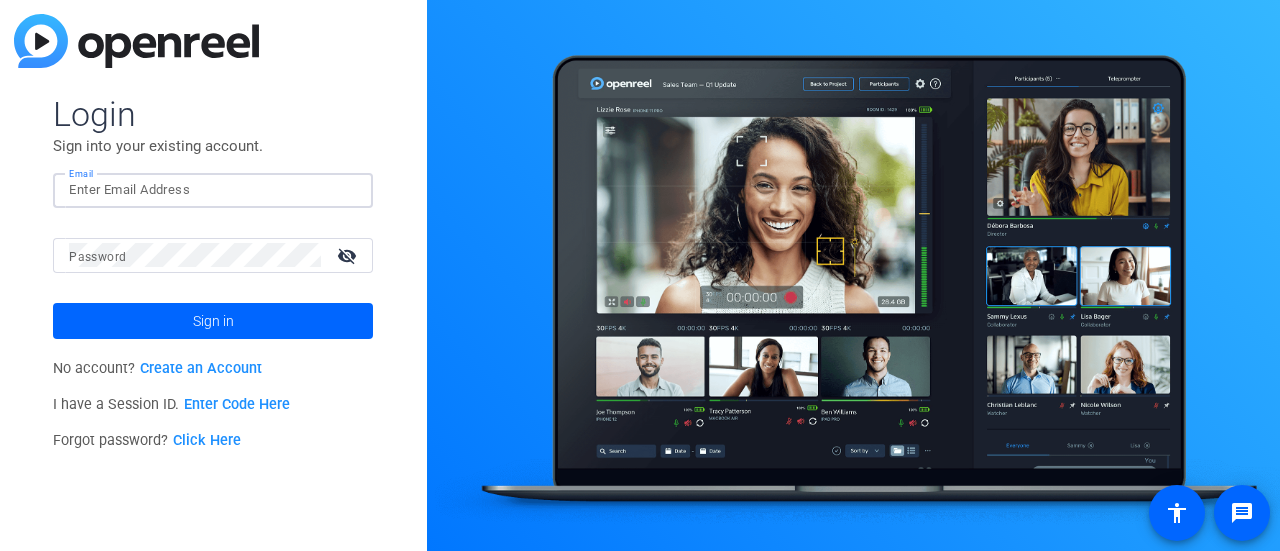 click on "Email" at bounding box center (213, 190) 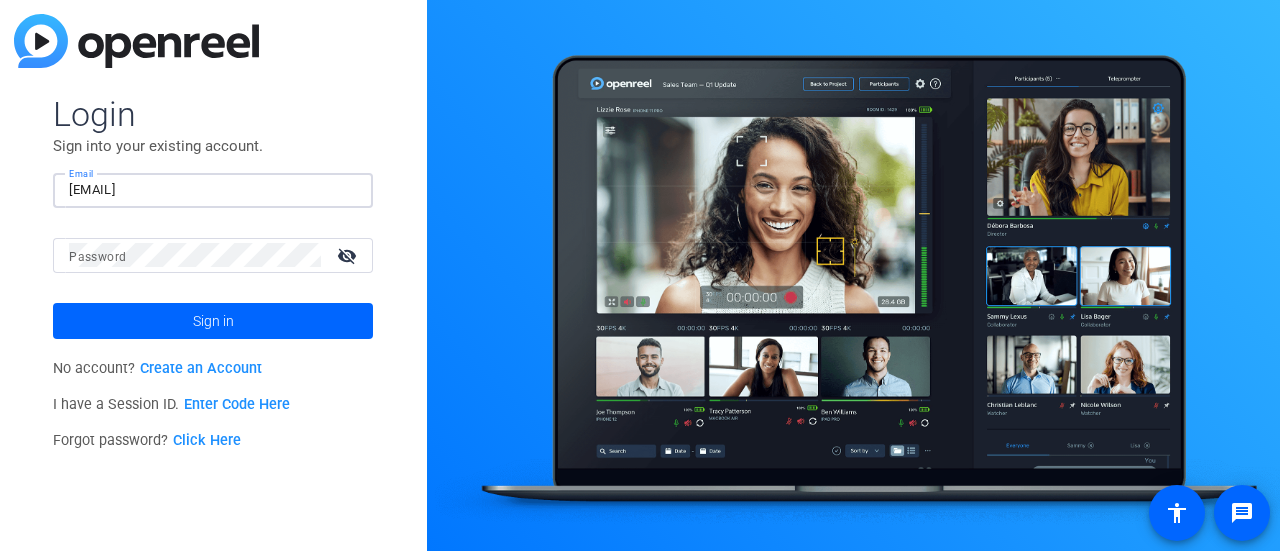 scroll, scrollTop: 0, scrollLeft: 68, axis: horizontal 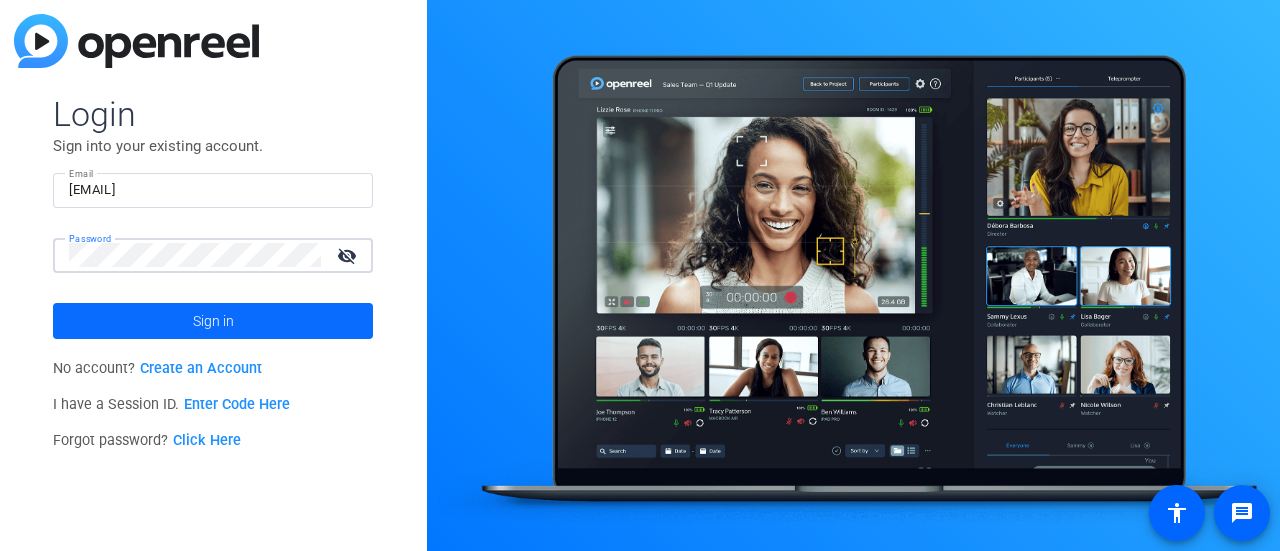 click on "Sign in" 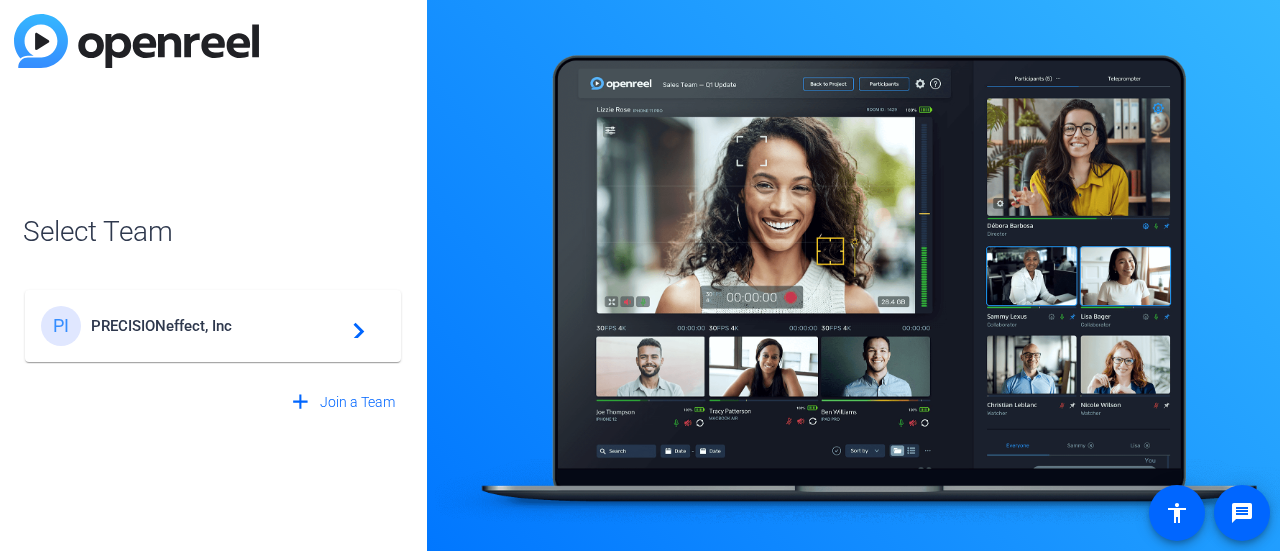click on "PI PRECISIONeffect, Inc  navigate_next" 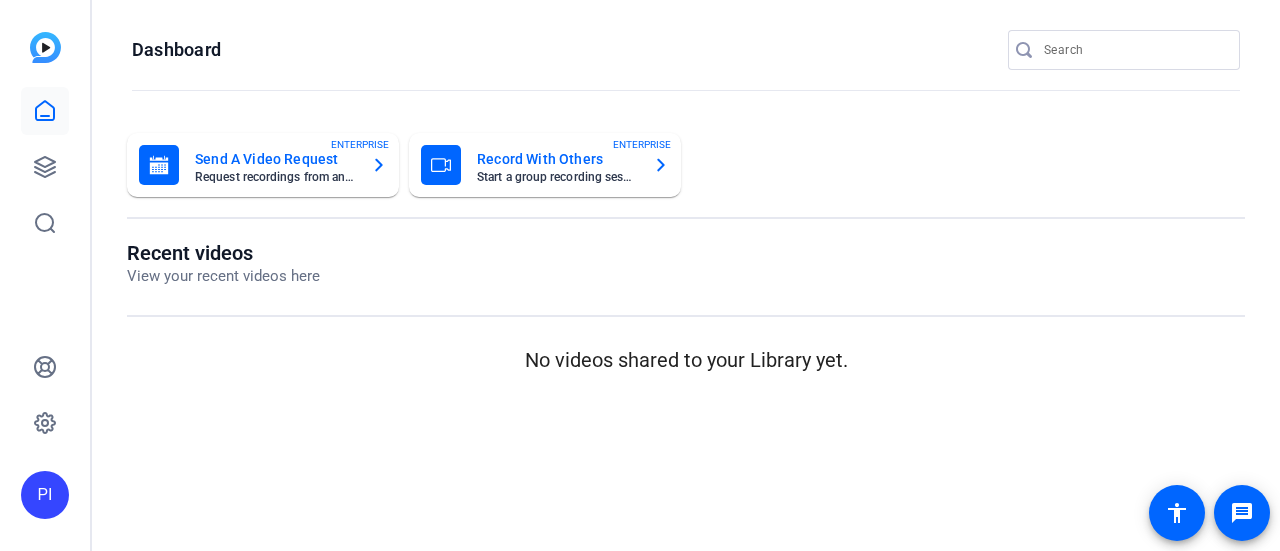 scroll, scrollTop: 0, scrollLeft: 0, axis: both 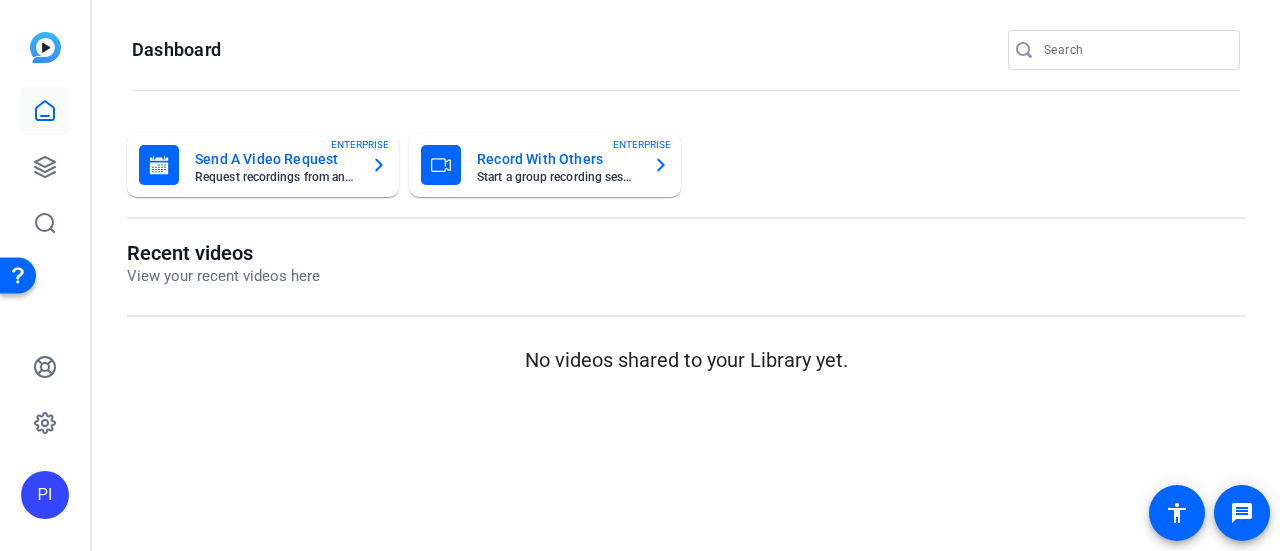 click on "Send A Video Request Request recordings from anyone, anywhere
ENTERPRISE
Record With Others Start a group recording session
ENTERPRISE" 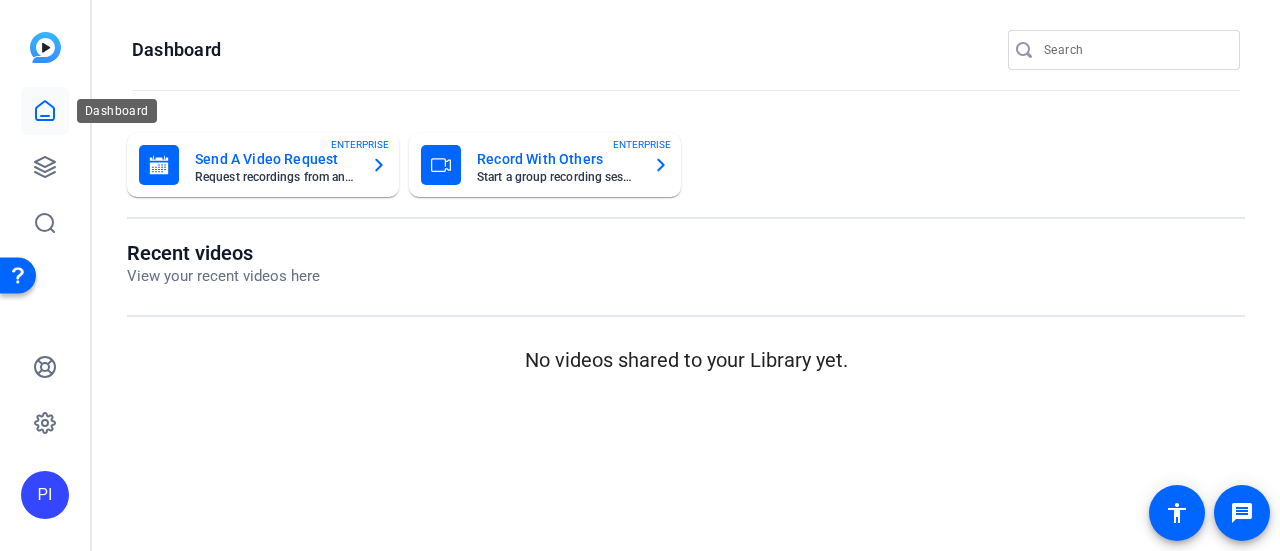click 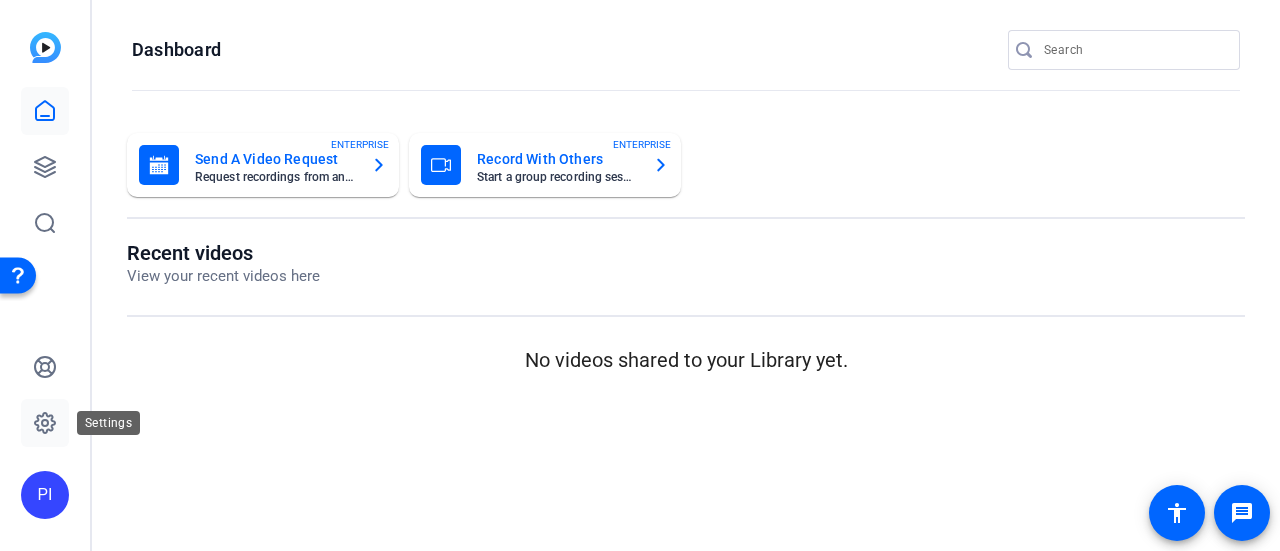 click 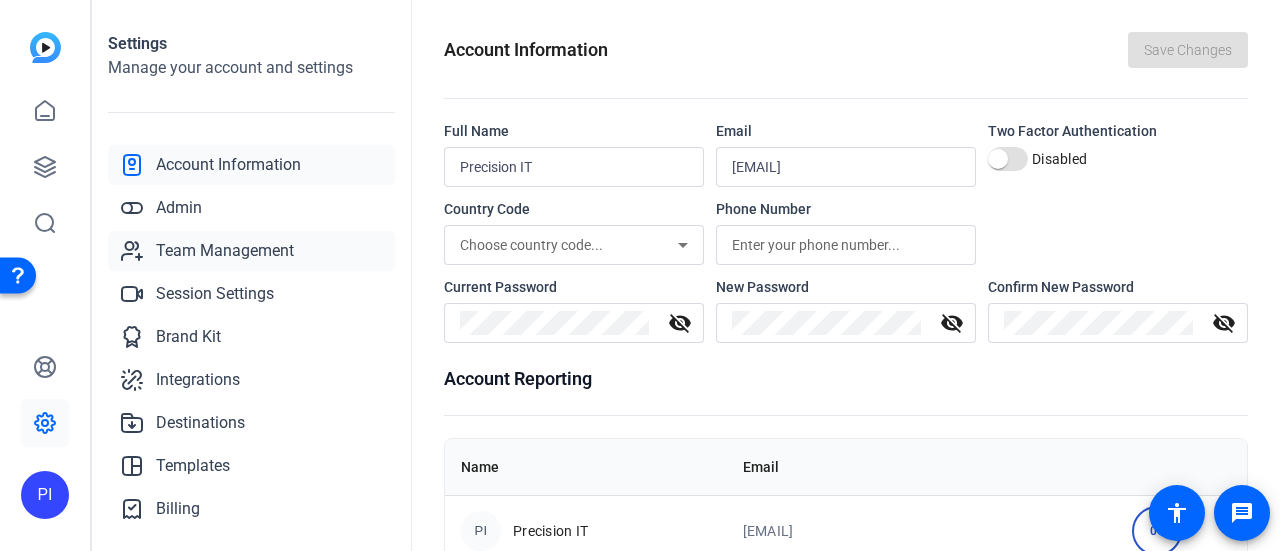 click on "Team Management" 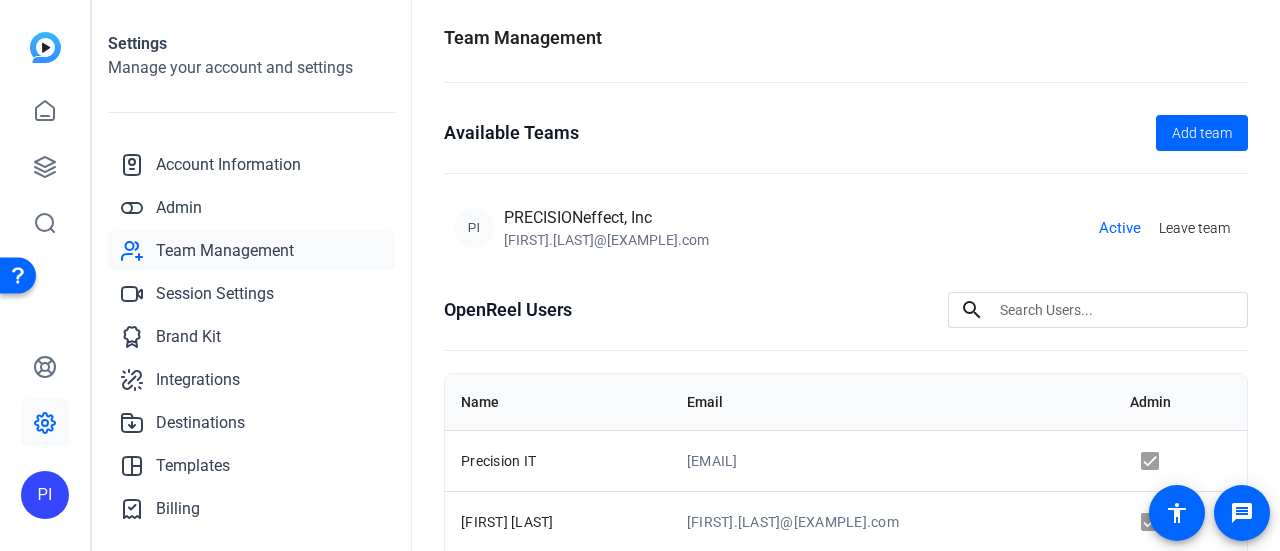 scroll, scrollTop: 0, scrollLeft: 0, axis: both 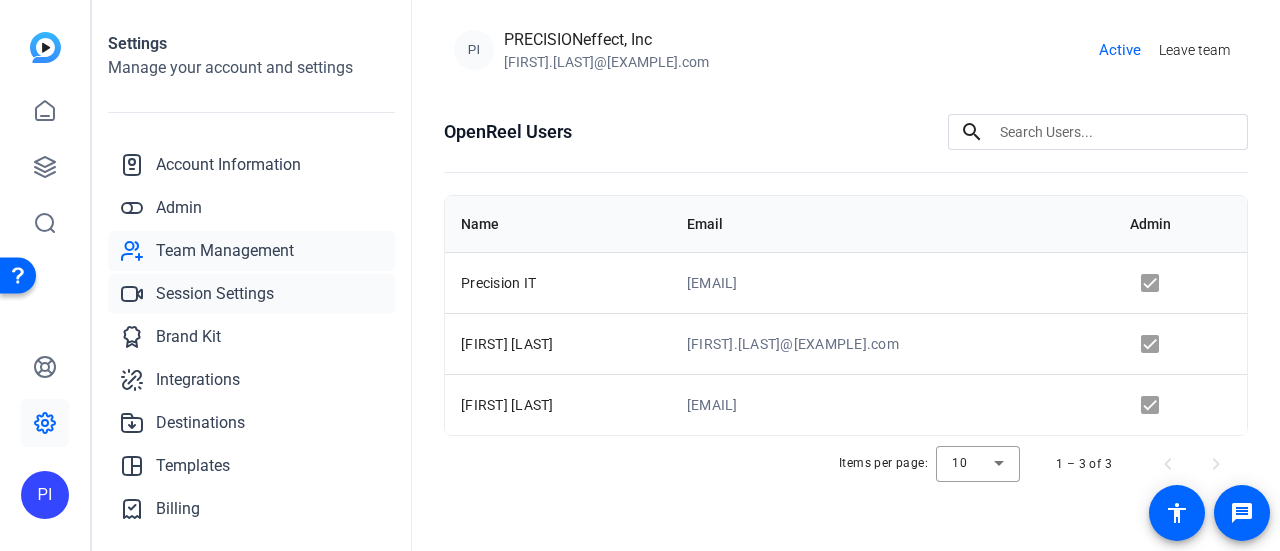 click on "Session Settings" 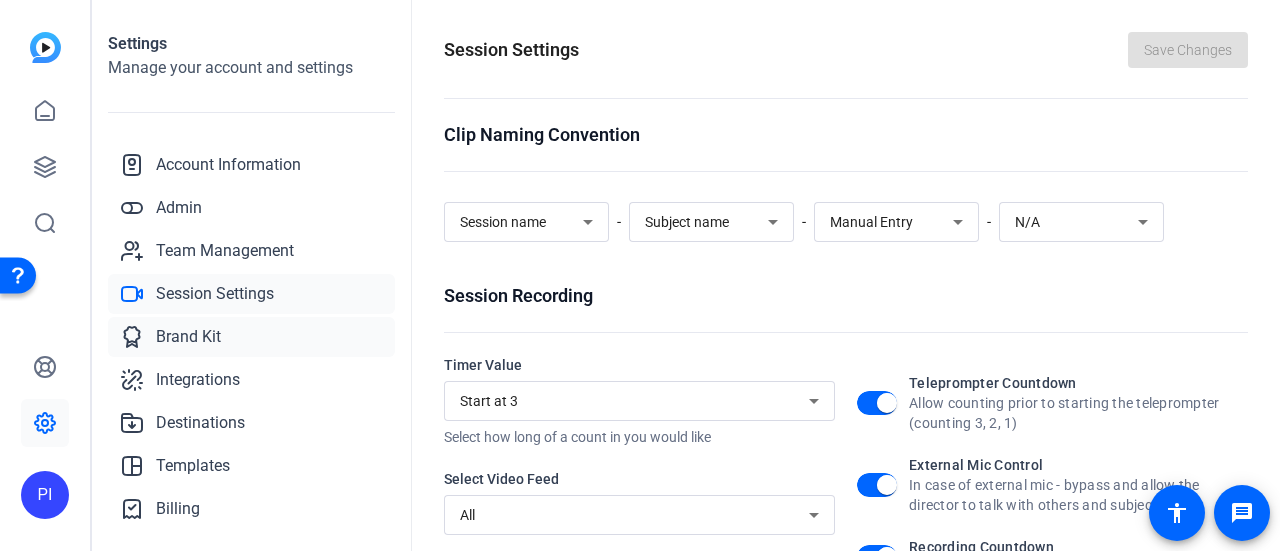 click on "Brand Kit" 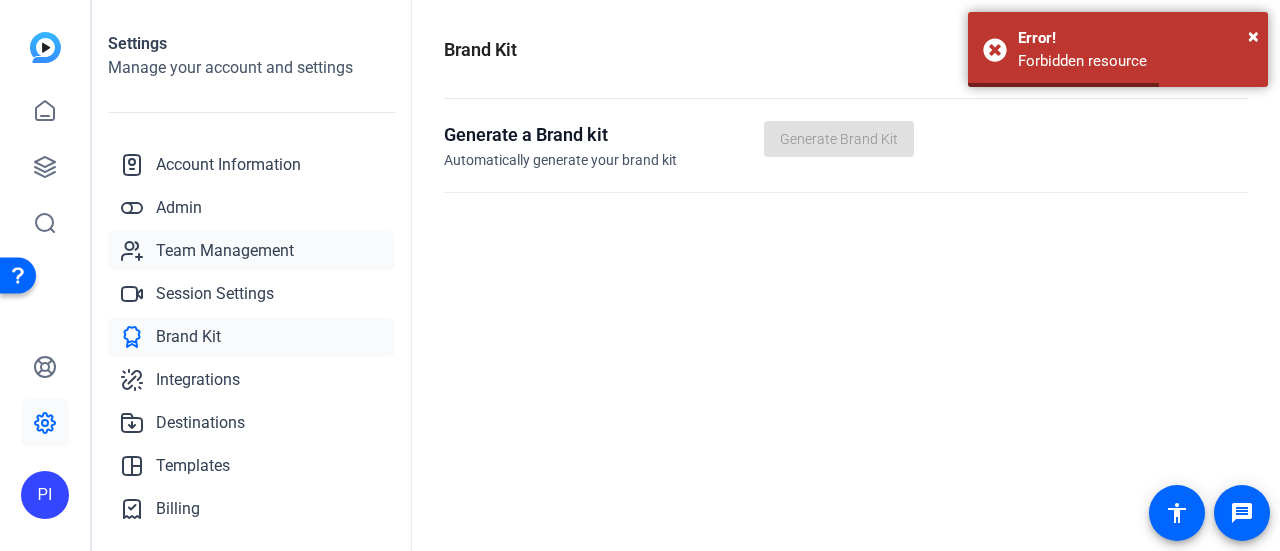click on "Team Management" 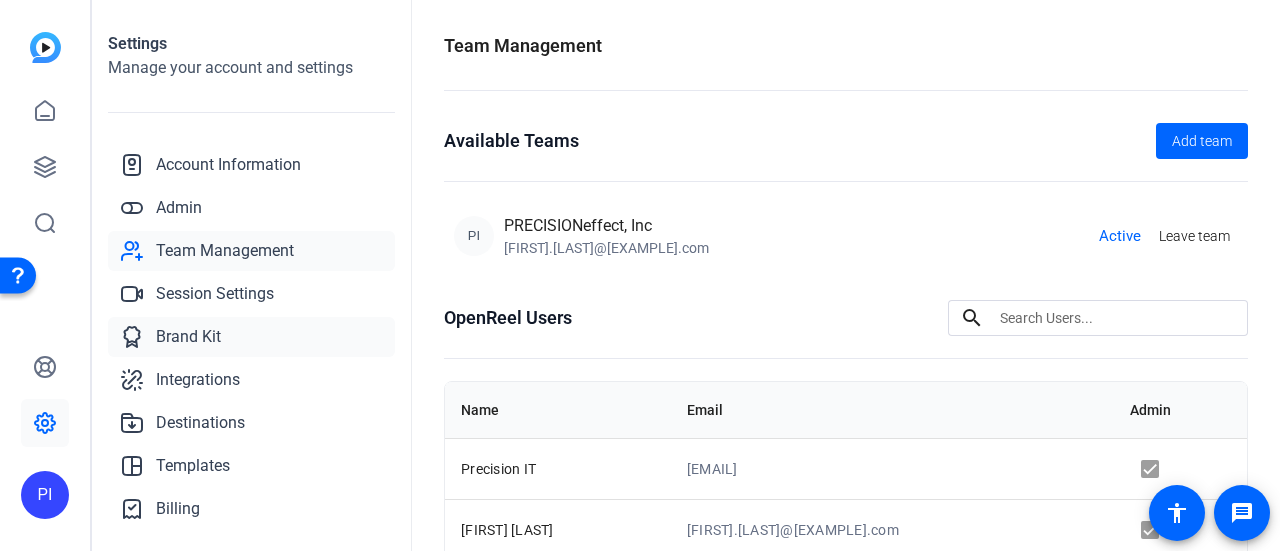 click on "Brand Kit" 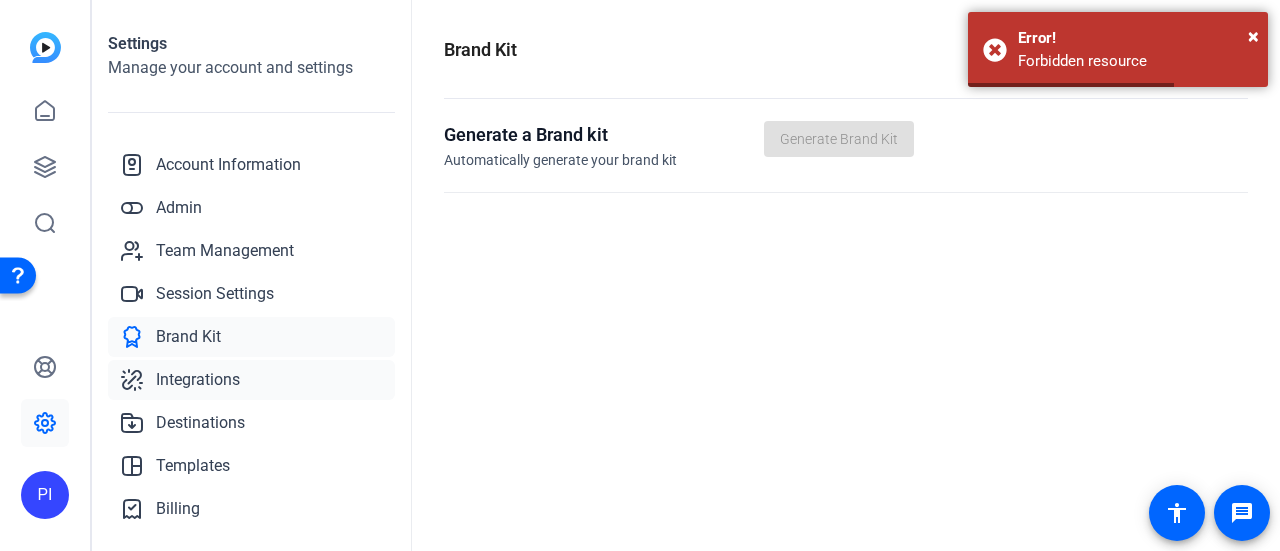 click on "Integrations" 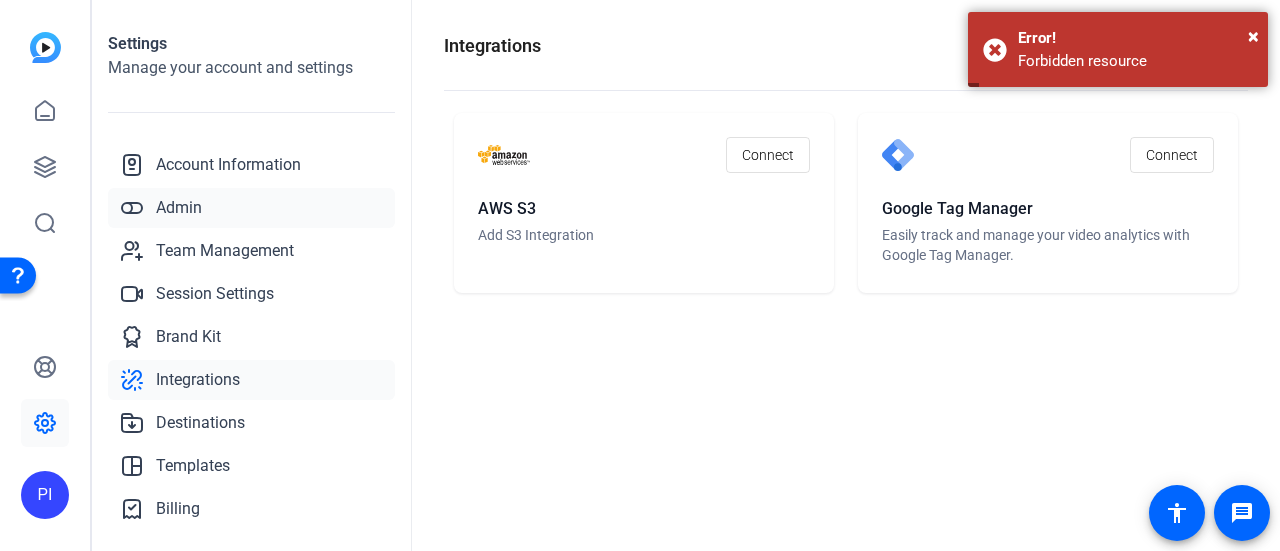click on "Admin" 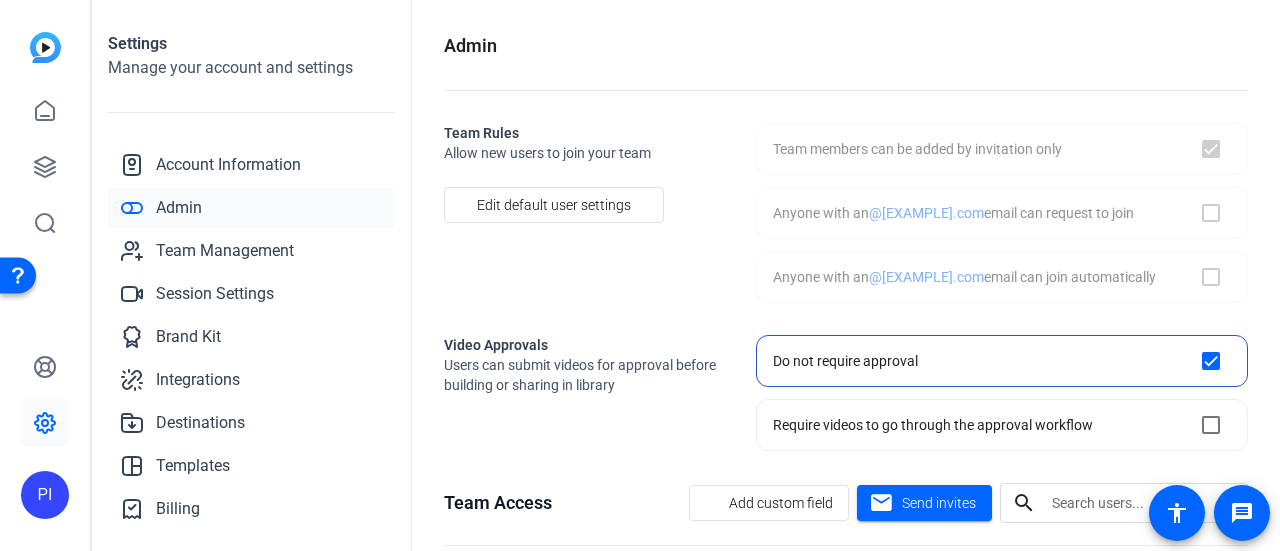 checkbox on "true" 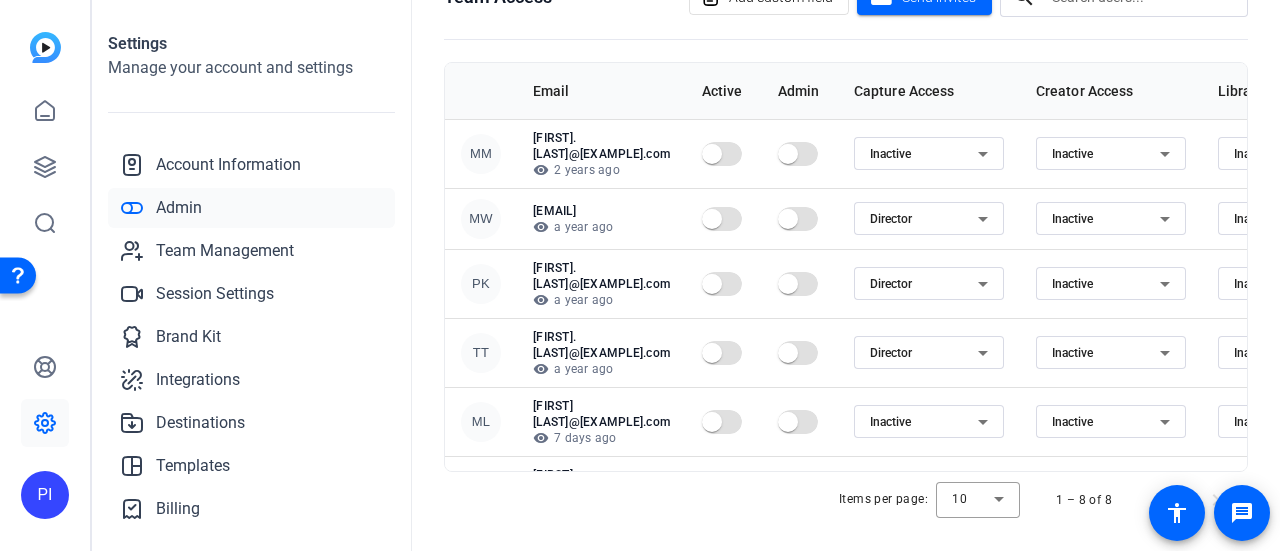 scroll, scrollTop: 511, scrollLeft: 0, axis: vertical 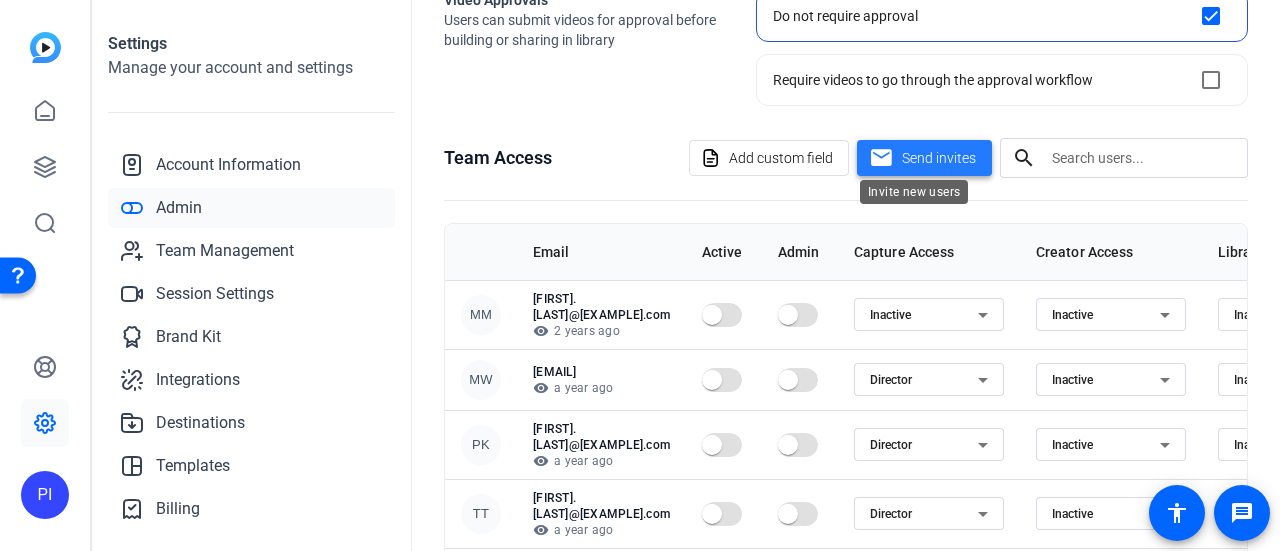 click 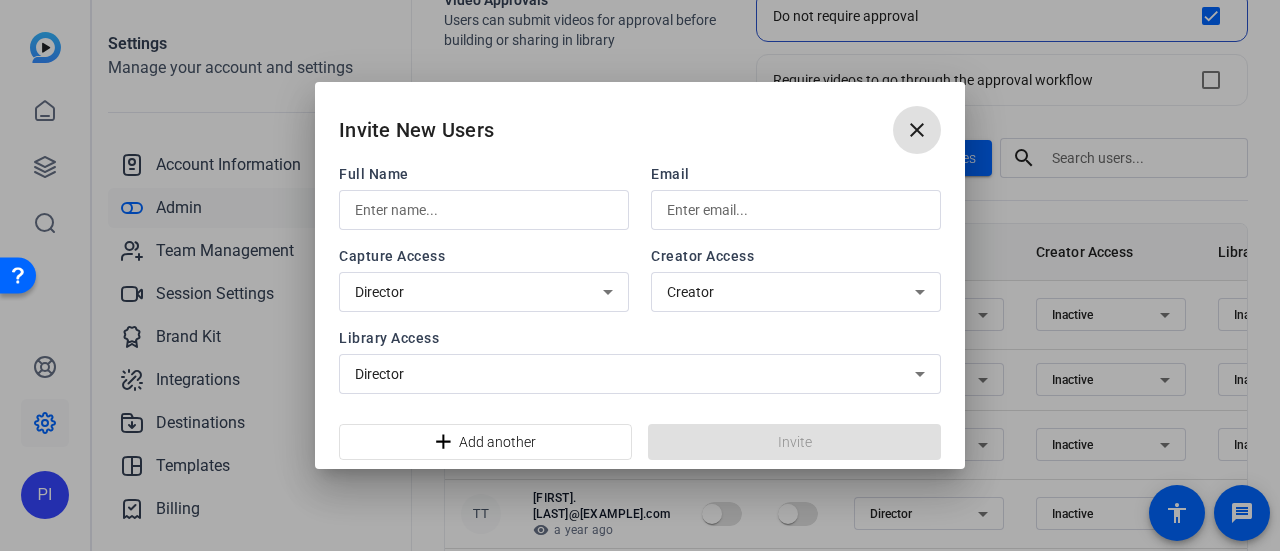 click on "Creator" at bounding box center [796, 292] 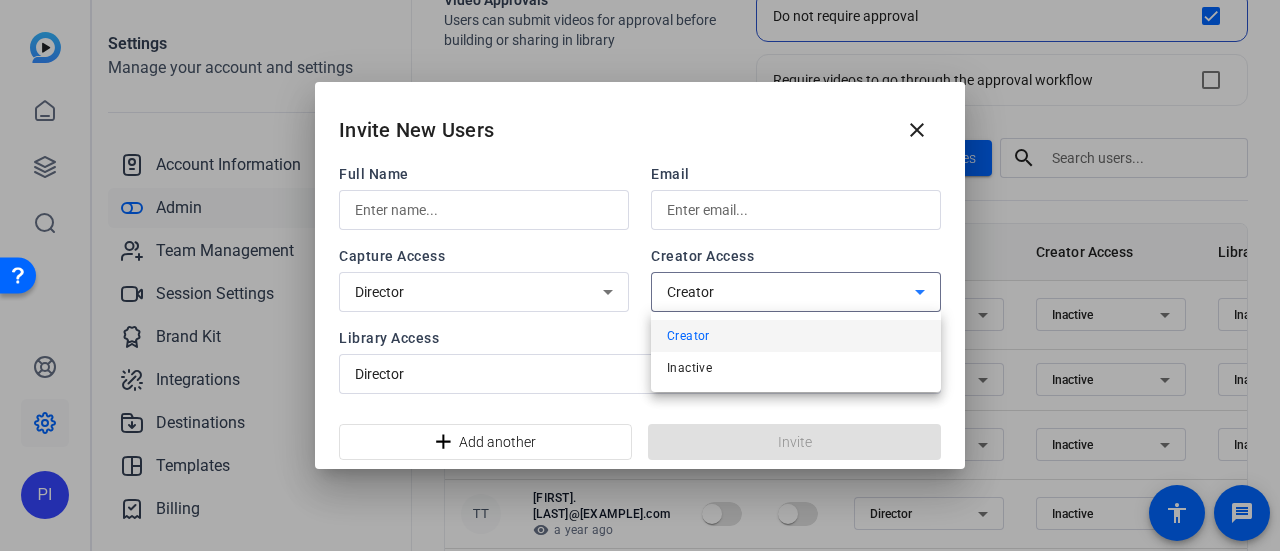 click at bounding box center [640, 275] 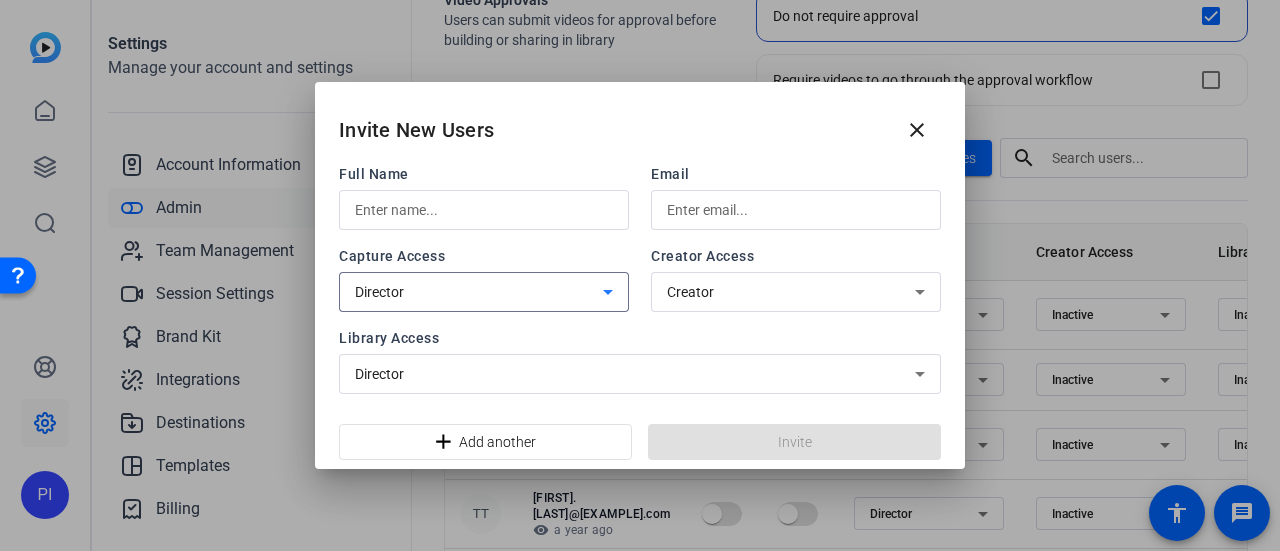 click on "Director" at bounding box center [479, 292] 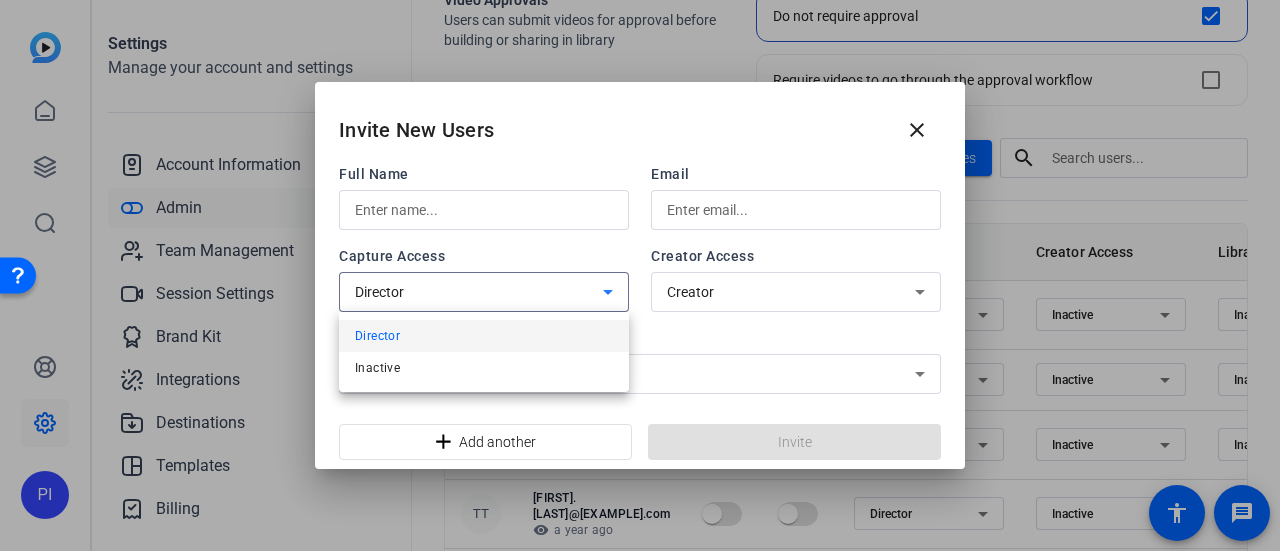 click at bounding box center (640, 275) 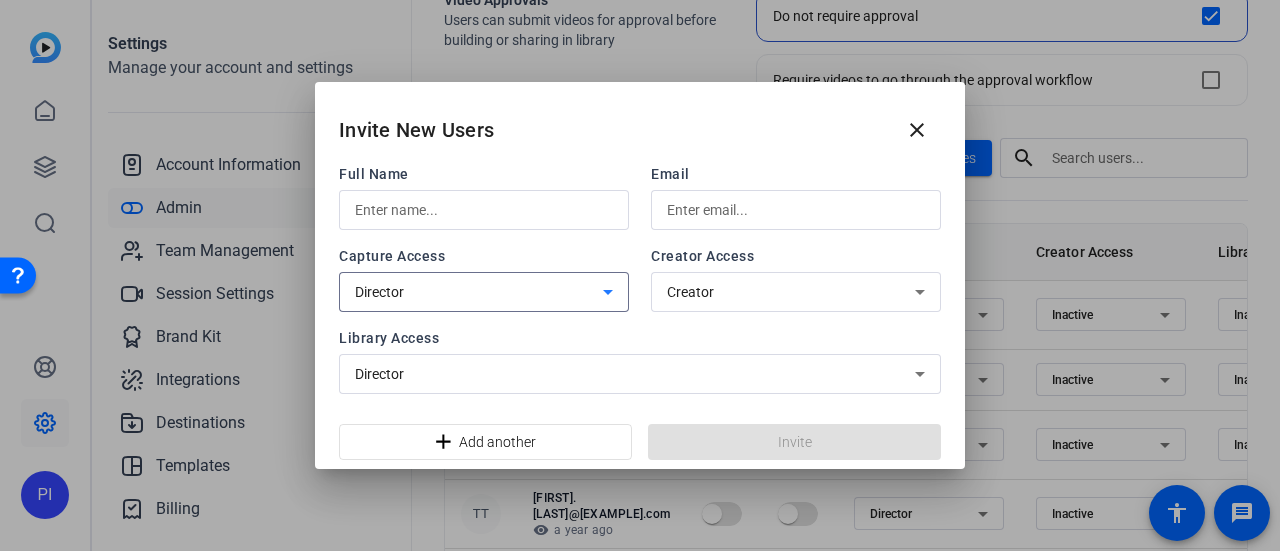 click on "Director" at bounding box center (479, 292) 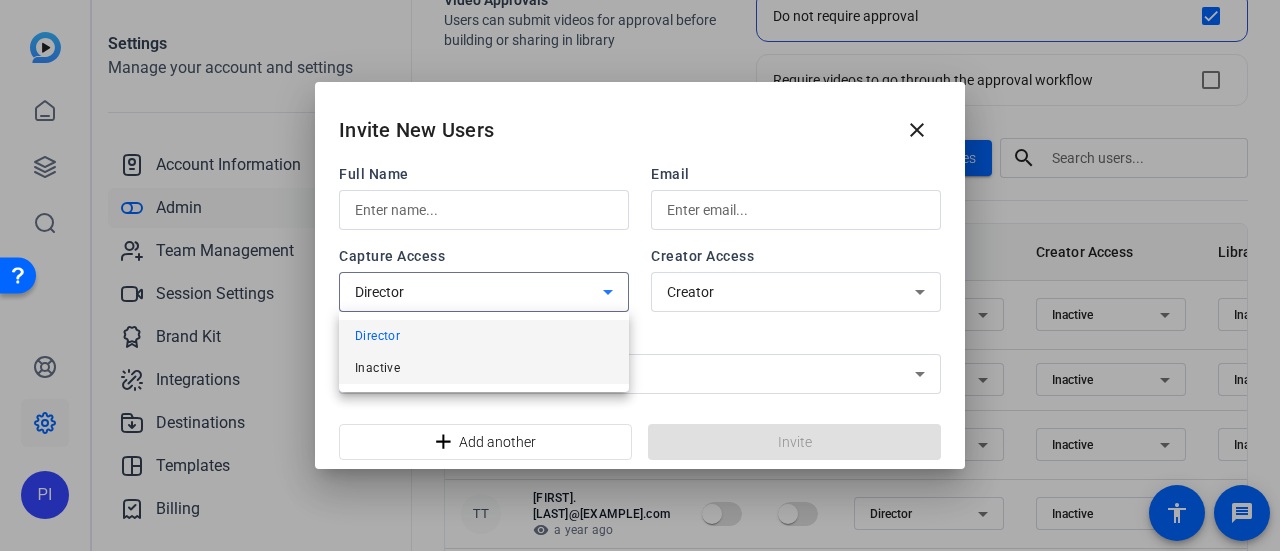 click on "Inactive" at bounding box center [484, 368] 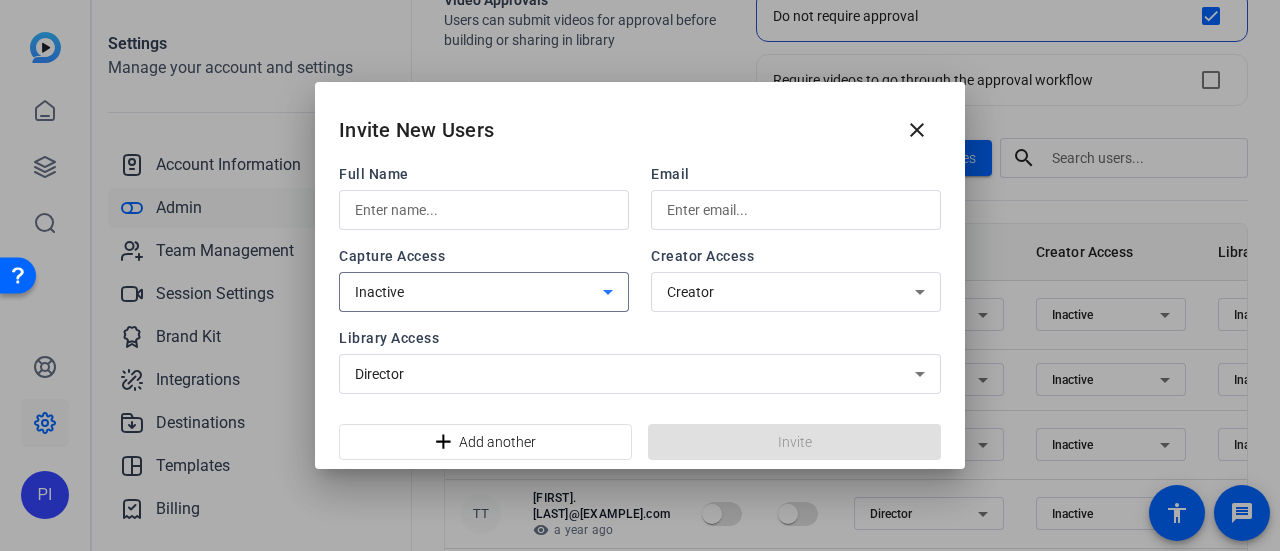 click on "Director" at bounding box center [635, 374] 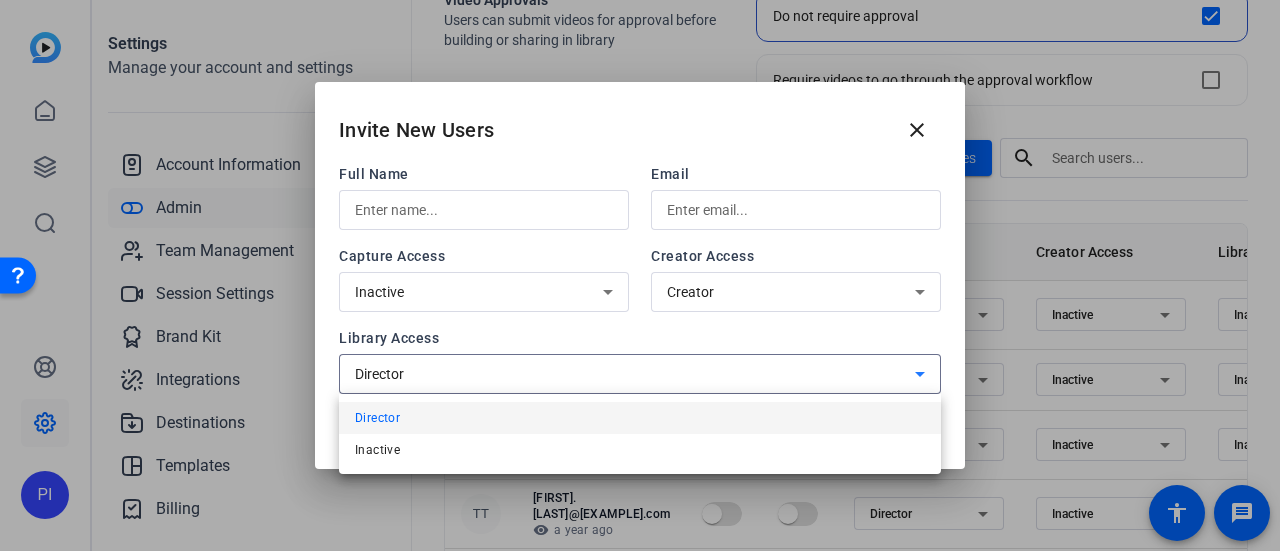 click at bounding box center (640, 275) 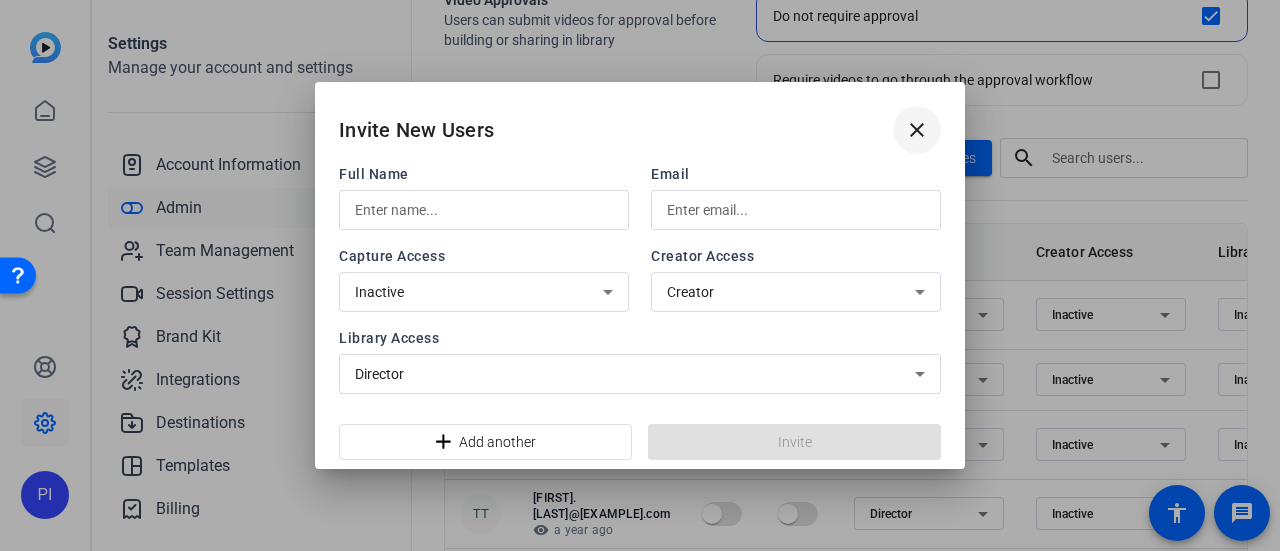 click on "close" at bounding box center [917, 130] 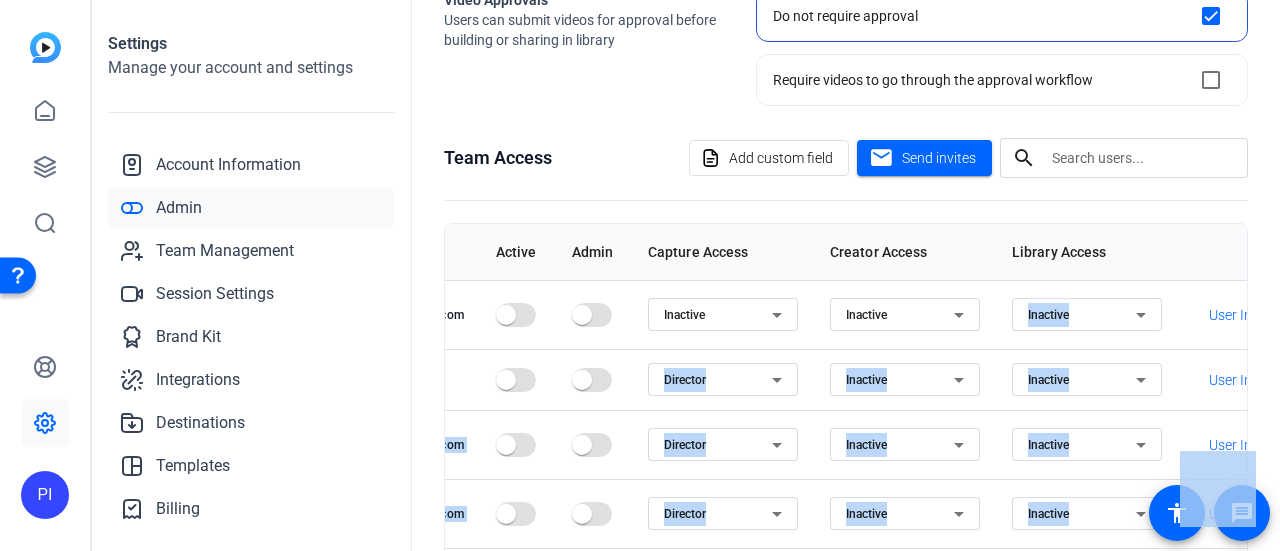 scroll, scrollTop: 0, scrollLeft: 299, axis: horizontal 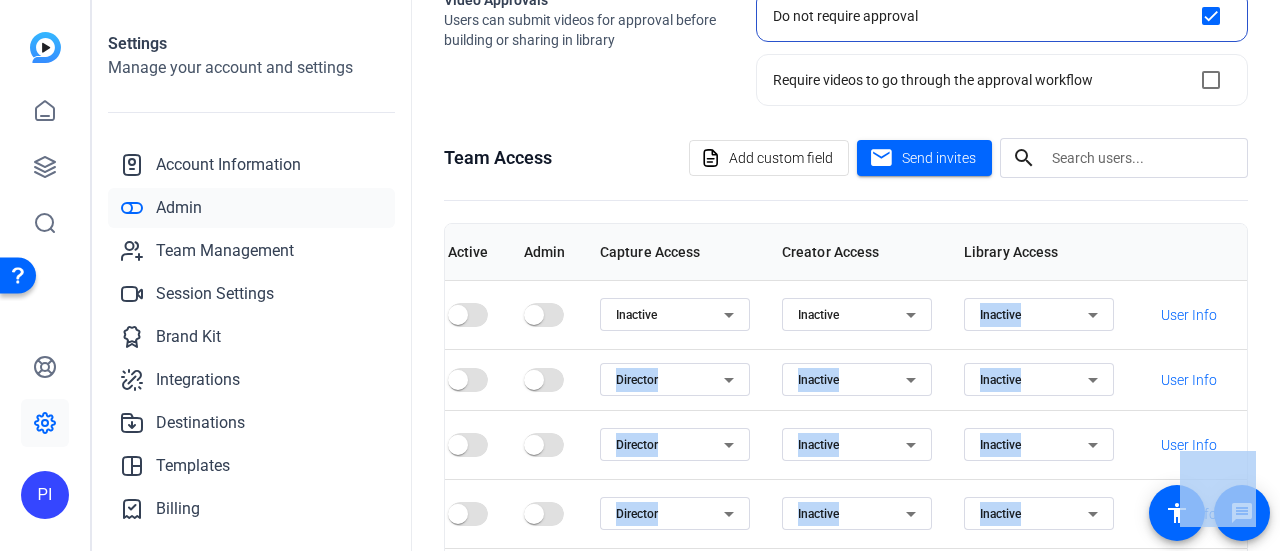 drag, startPoint x: 1226, startPoint y: 335, endPoint x: 1222, endPoint y: 452, distance: 117.06836 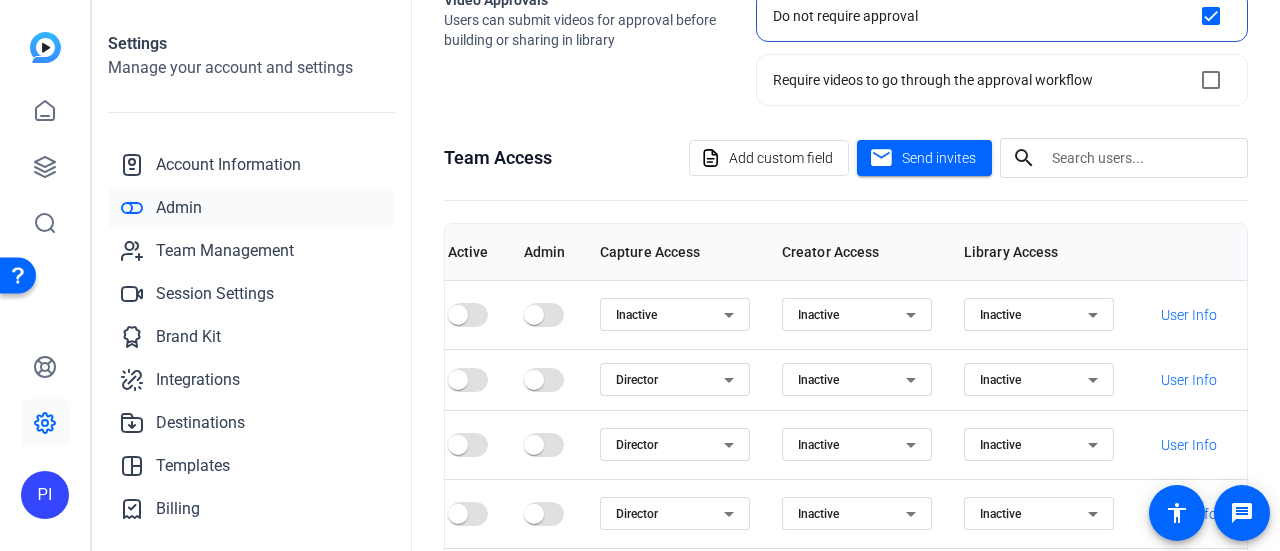 click on "Team Access
Add custom field  mail  Send invites  search Email Active Admin Capture Access Creator Access Library Access  MM  [EMAIL] visibility  [TIME] ago  Inactive Inactive Inactive  User Info   MW  [EMAIL] visibility  [TIME] ago  Director Inactive Inactive  User Info   PK  [EMAIL] visibility  [TIME] ago  Director Inactive Inactive  User Info   TT  [EMAIL] visibility  [TIME] ago  Director Inactive Inactive  User Info   ML  [EMAIL] visibility  [TIME] ago  Inactive Inactive Inactive  User Info   PG  [EMAIL] visibility  [TIME] ago  Director Inactive Inactive  User Info   LO  [EMAIL] visibility  [TIME] ago  Inactive Inactive Inactive  User Info   PI  [EMAIL] visibility  [TIME] ago  Inactive Inactive Inactive  User Info   Items per page:  10  1 – 8 of 8" 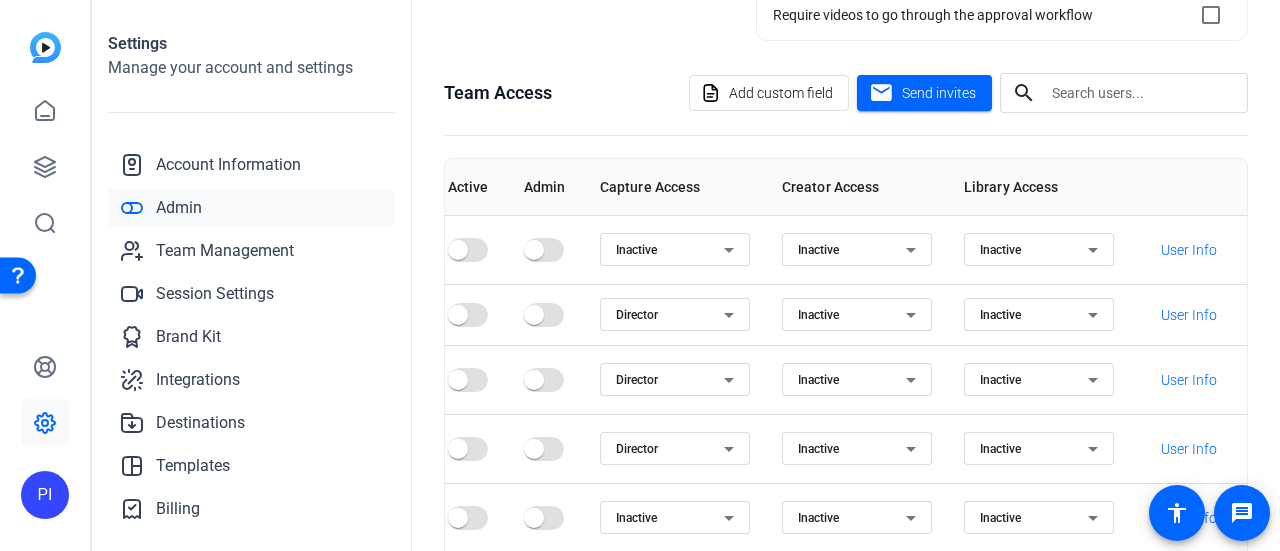 scroll, scrollTop: 425, scrollLeft: 0, axis: vertical 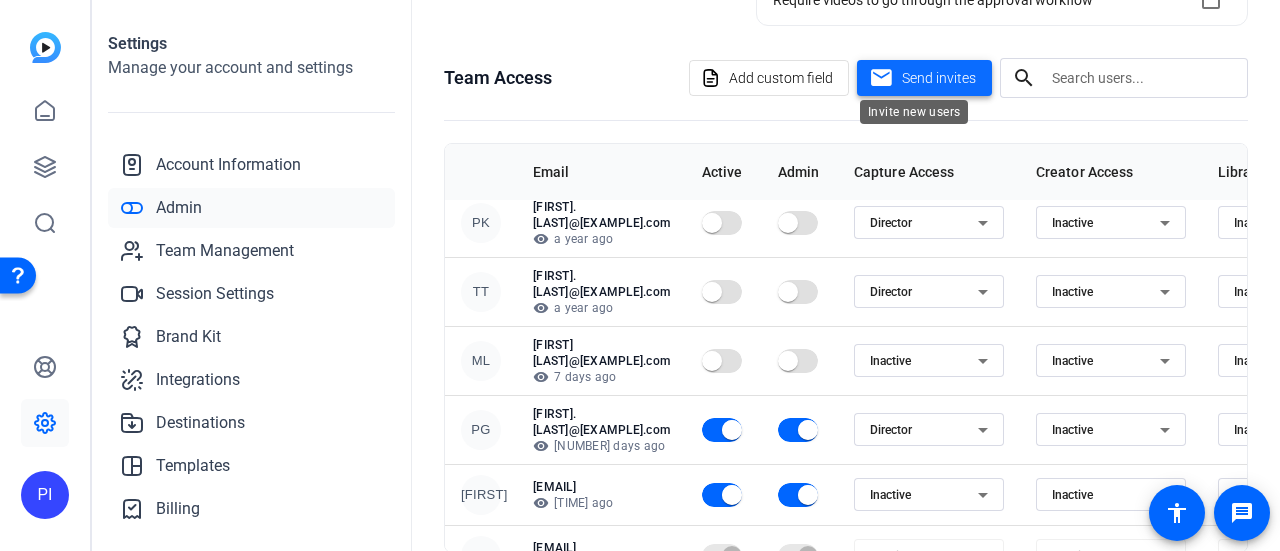 click on "Send invites" 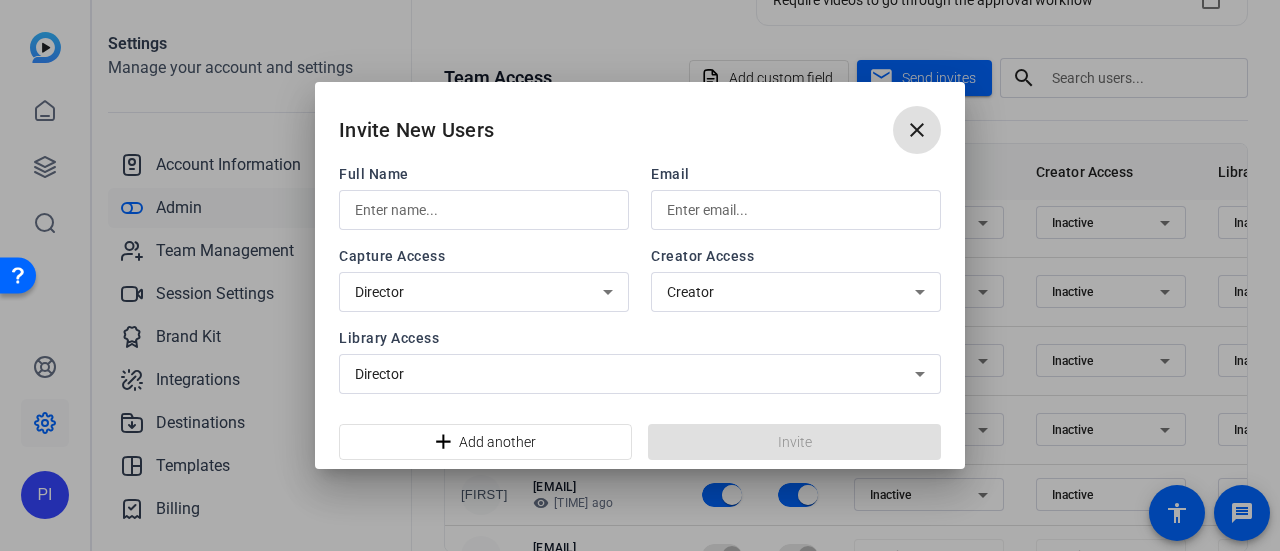 click on "Capture Access Director" at bounding box center [484, 279] 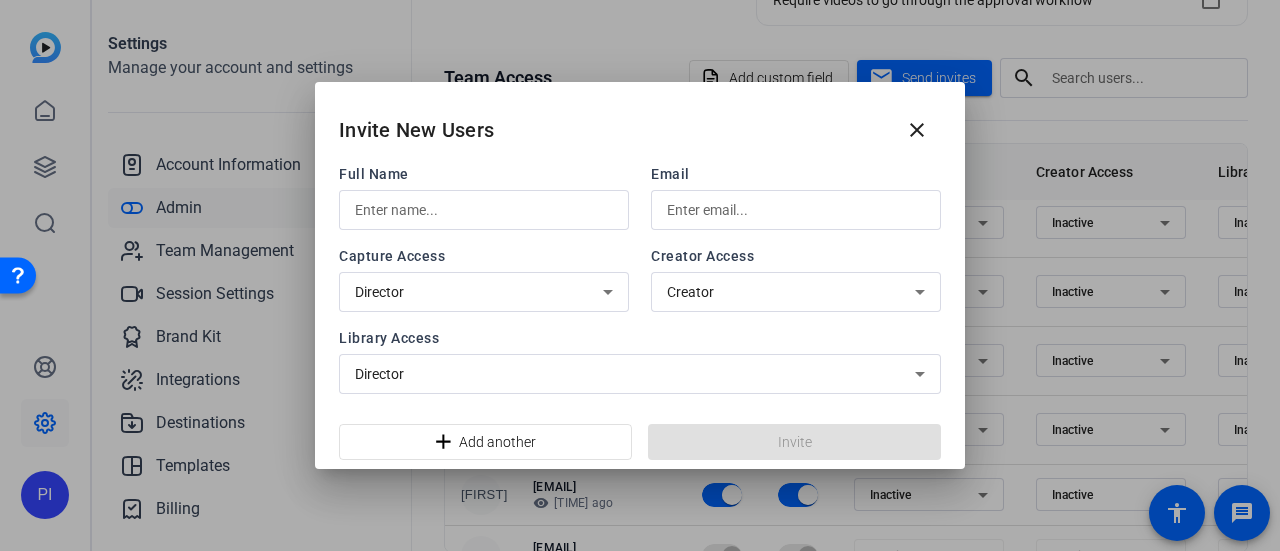 click on "Director" at bounding box center [479, 292] 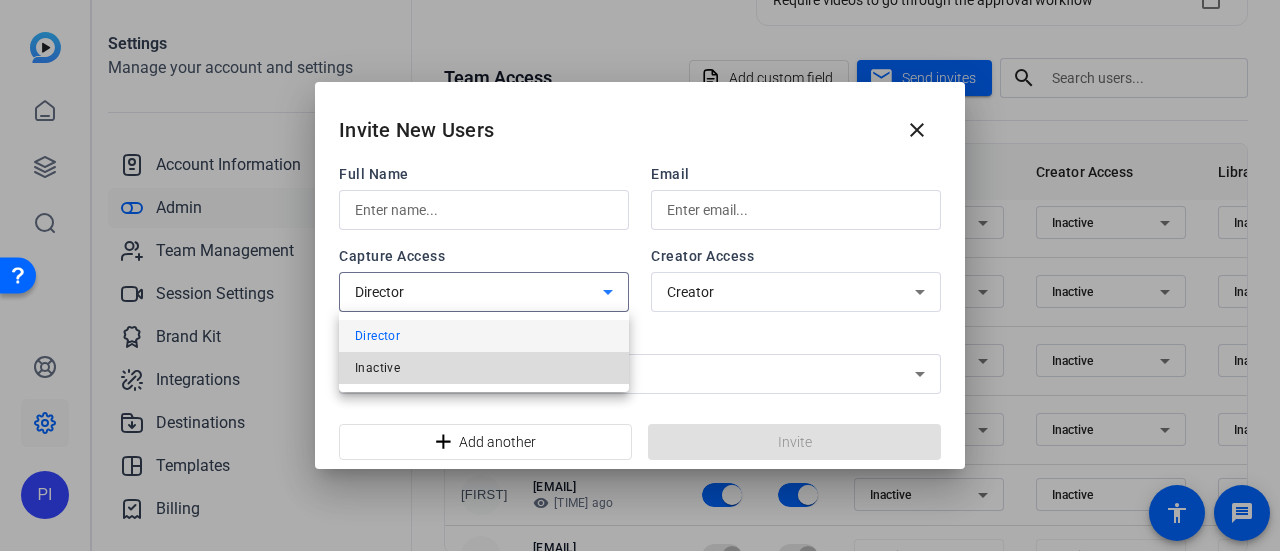 click on "Inactive" at bounding box center [484, 368] 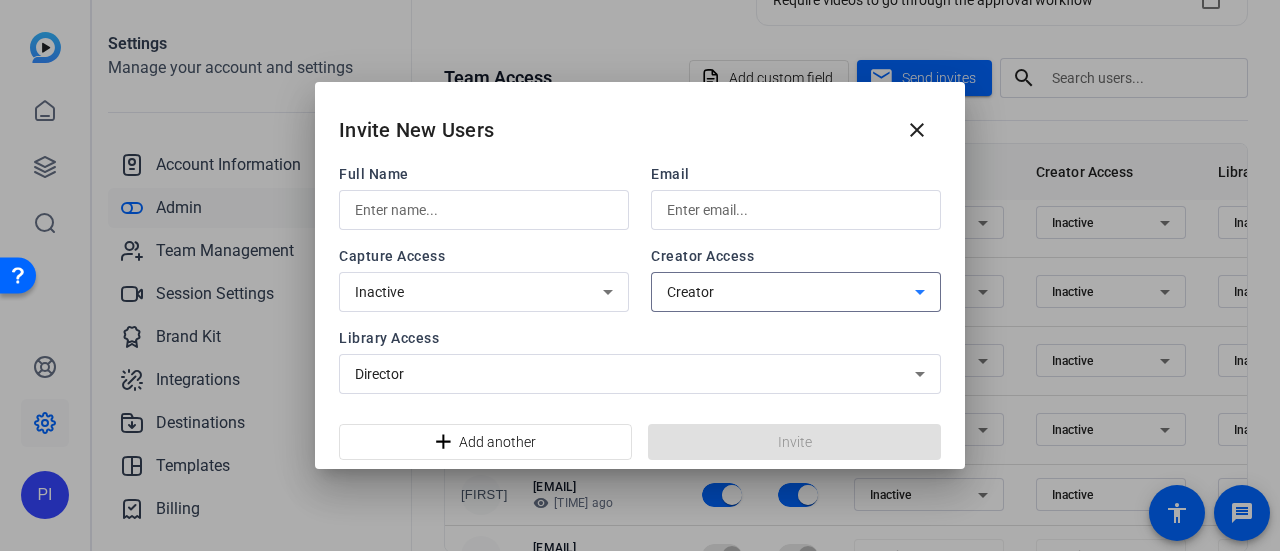 click on "Creator" at bounding box center [791, 292] 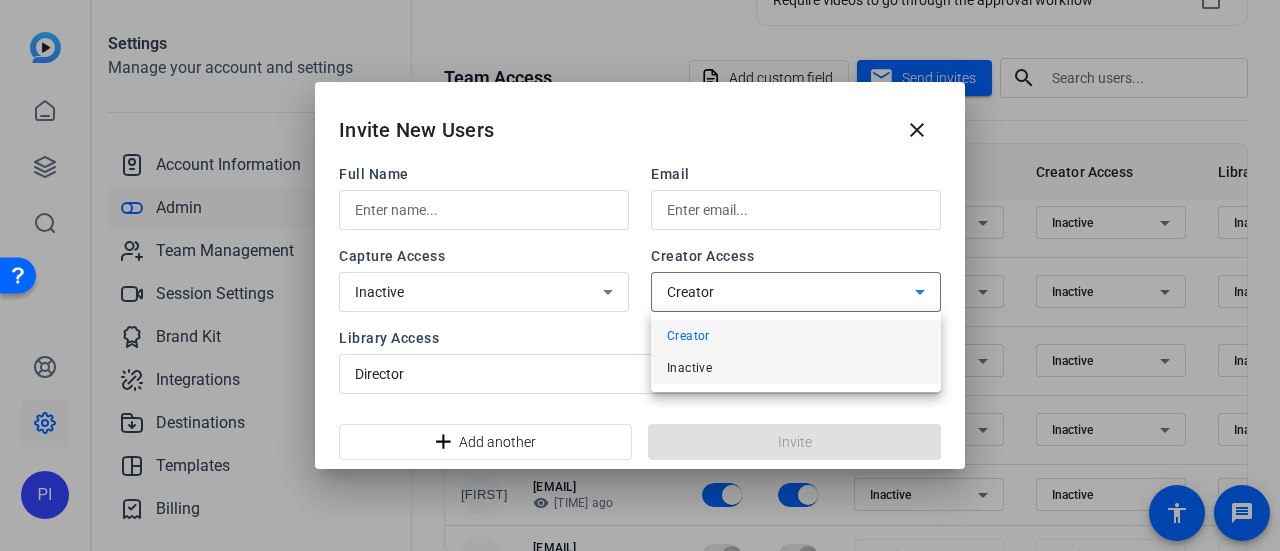 click on "Inactive" at bounding box center (689, 368) 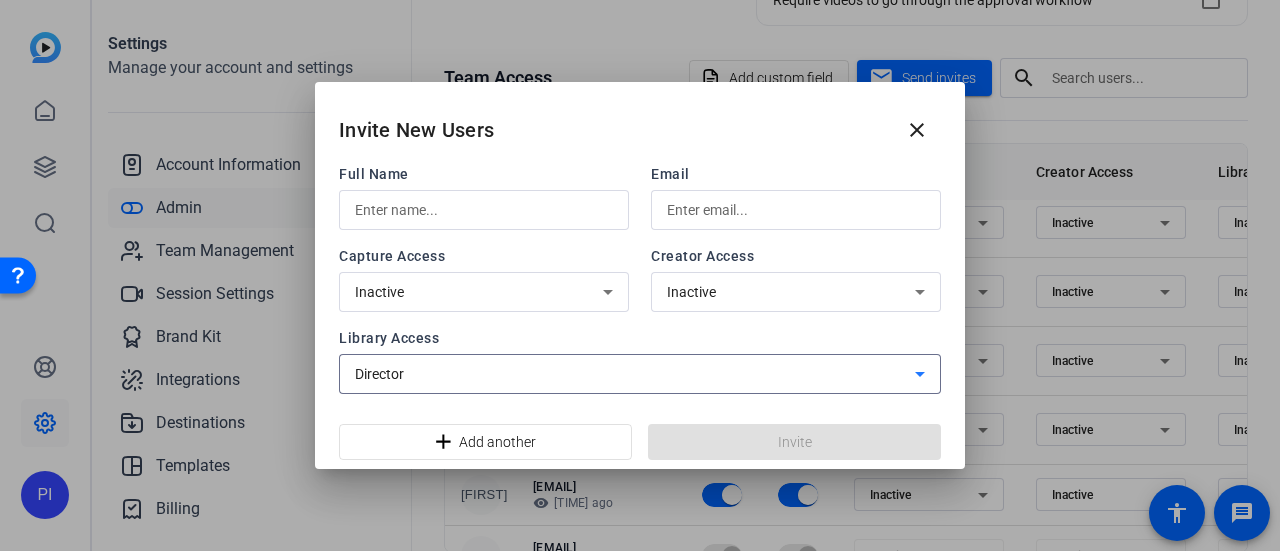 click on "Director" at bounding box center (635, 374) 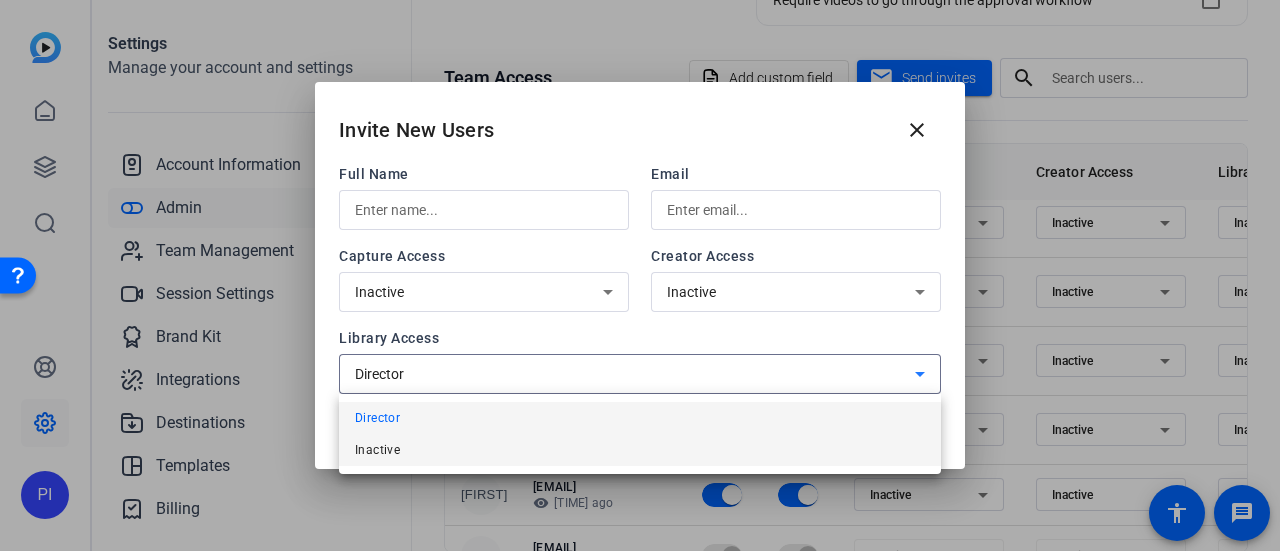 click on "Inactive" at bounding box center [640, 450] 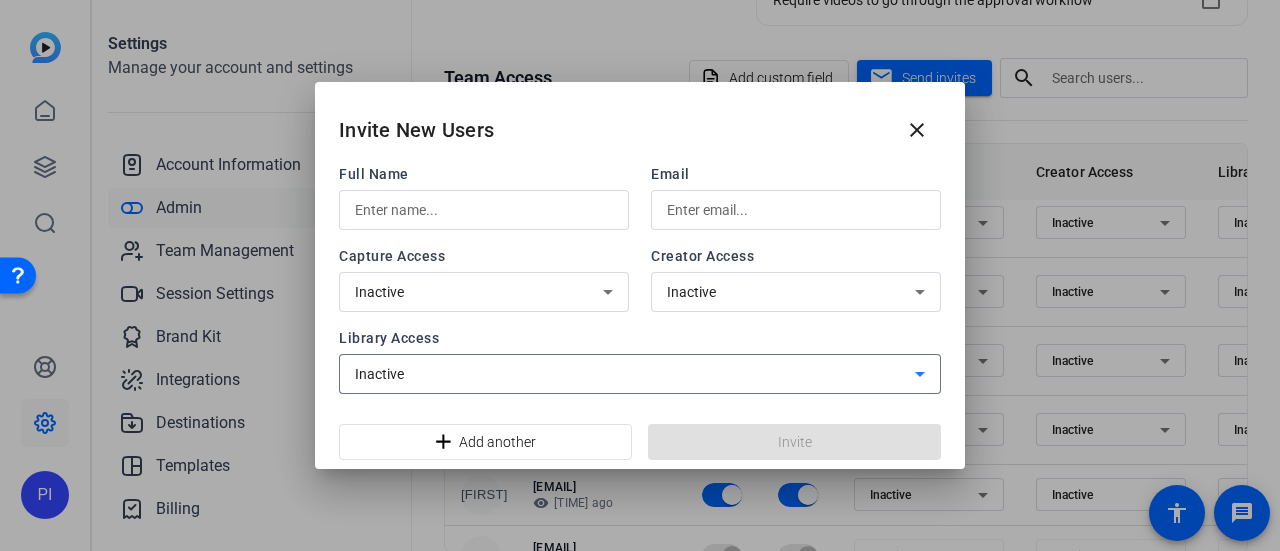 click at bounding box center [484, 210] 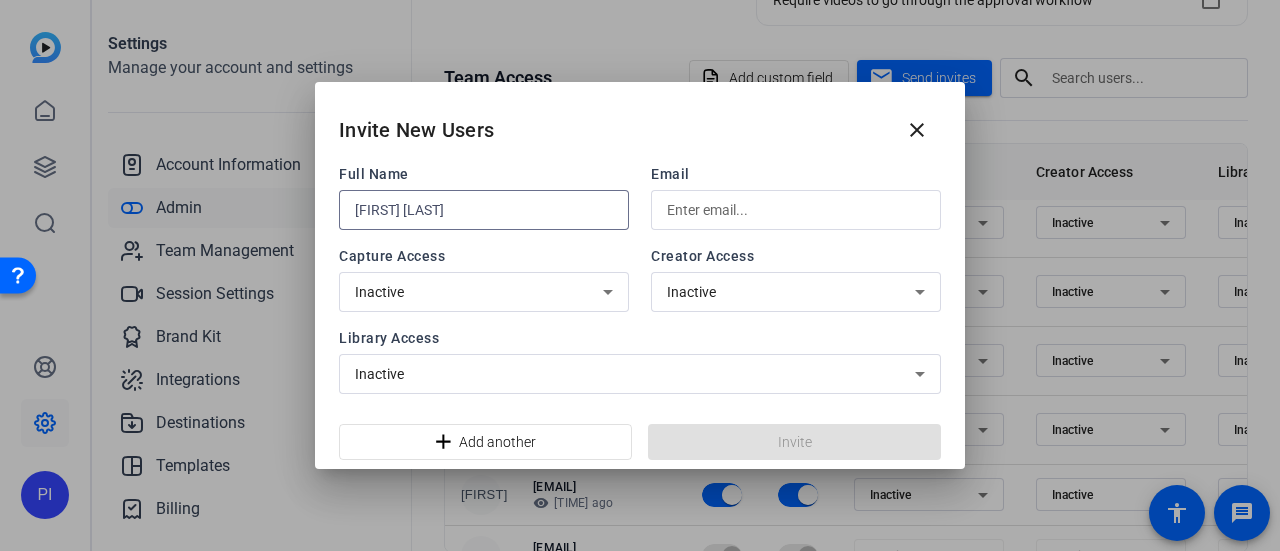 type on "[FIRST] [LAST]" 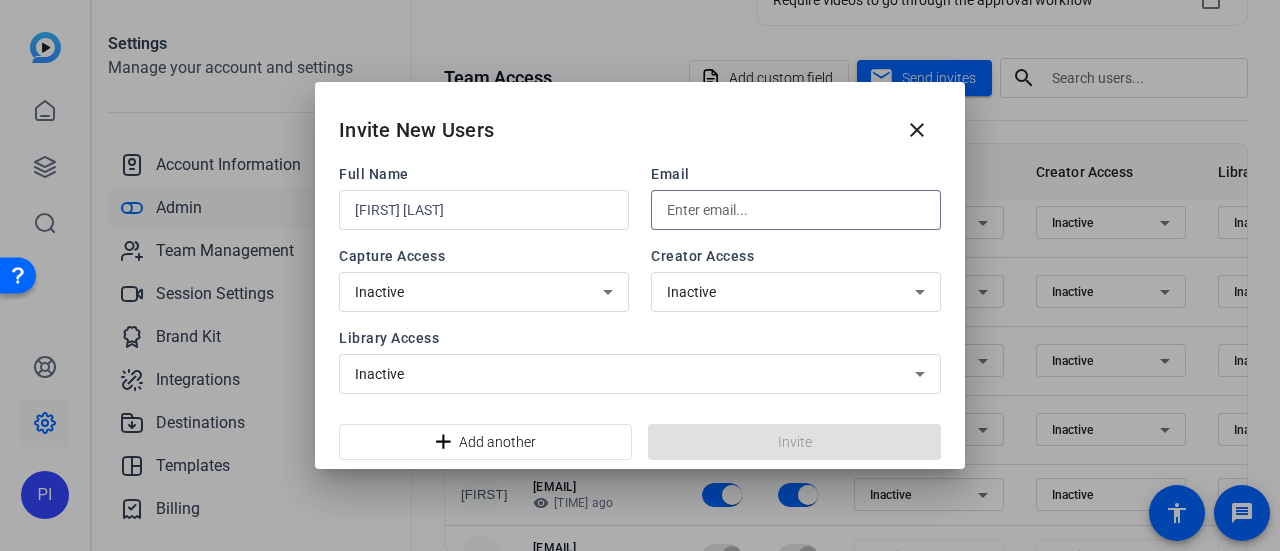 paste on "[FIRST][LAST]@[EXAMPLE].com" 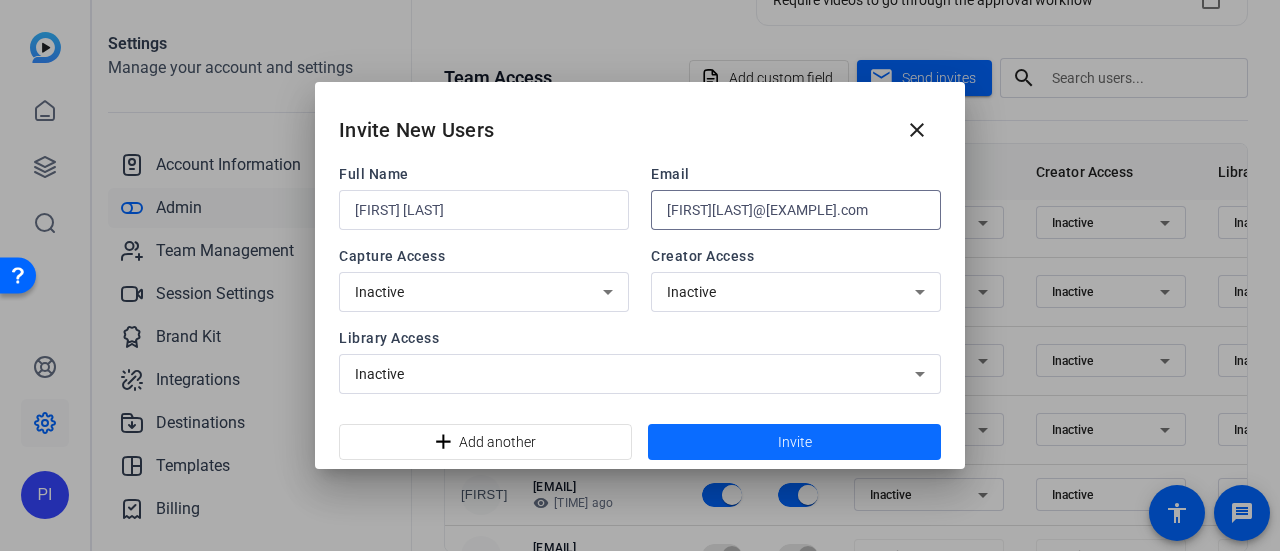 type on "[FIRST][LAST]@[EXAMPLE].com" 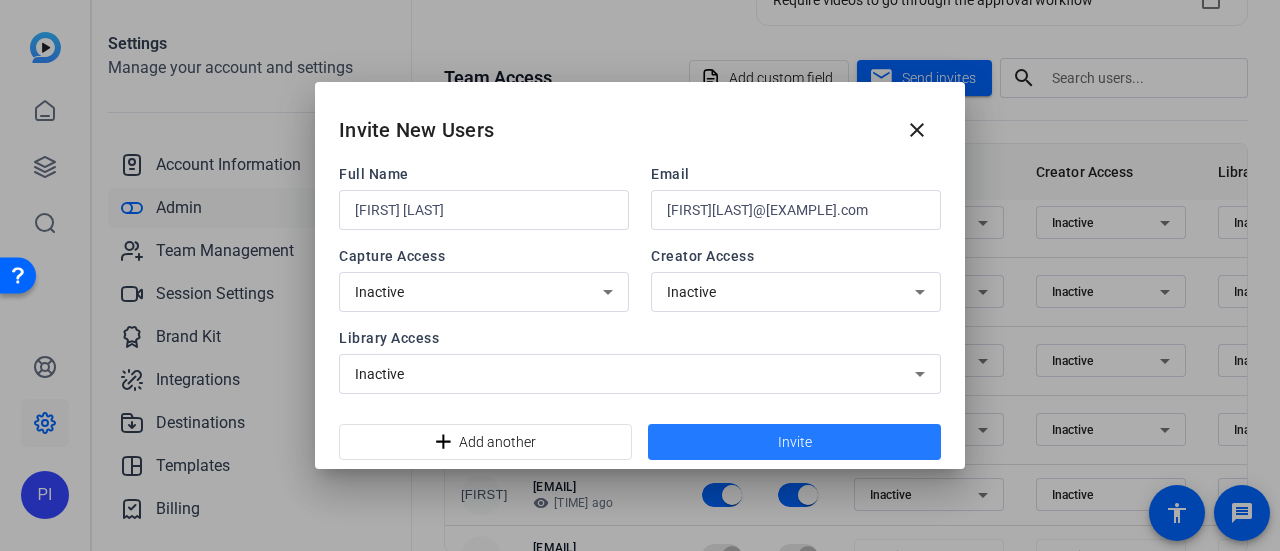 click at bounding box center (794, 442) 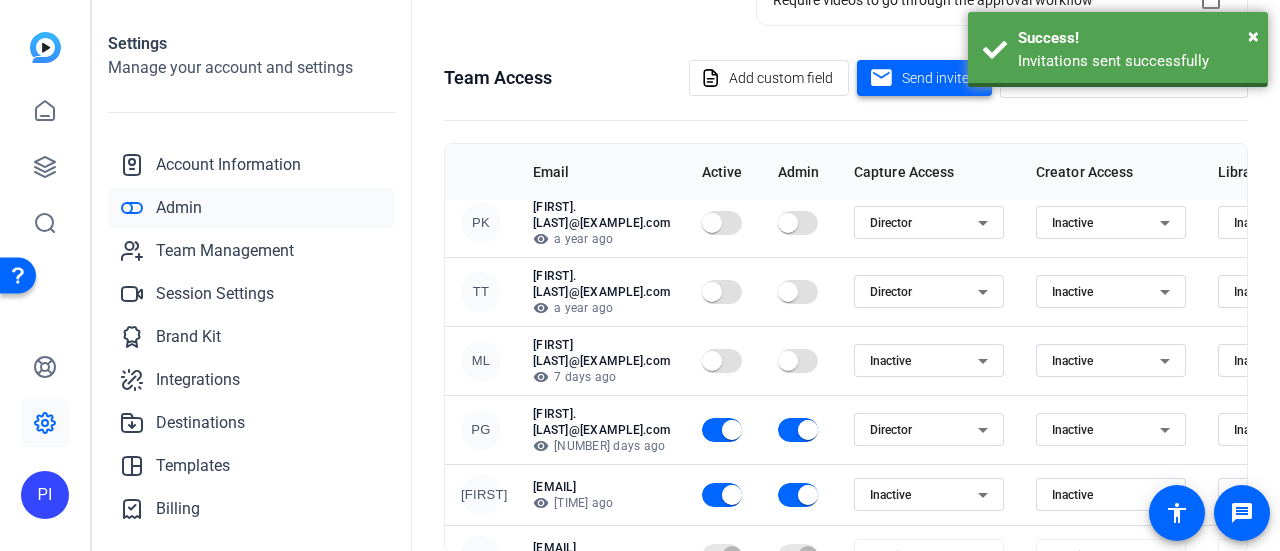 scroll, scrollTop: 0, scrollLeft: 0, axis: both 